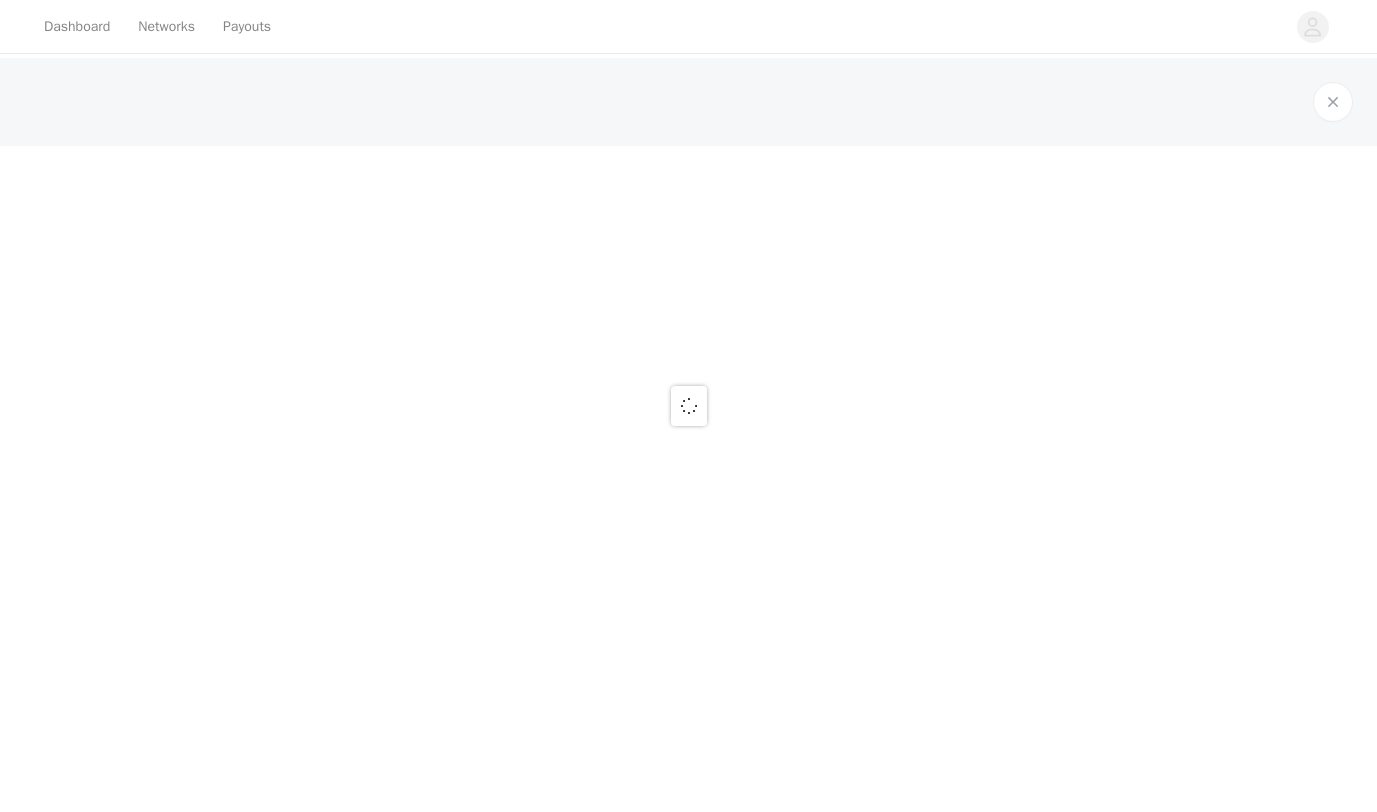 scroll, scrollTop: 0, scrollLeft: 0, axis: both 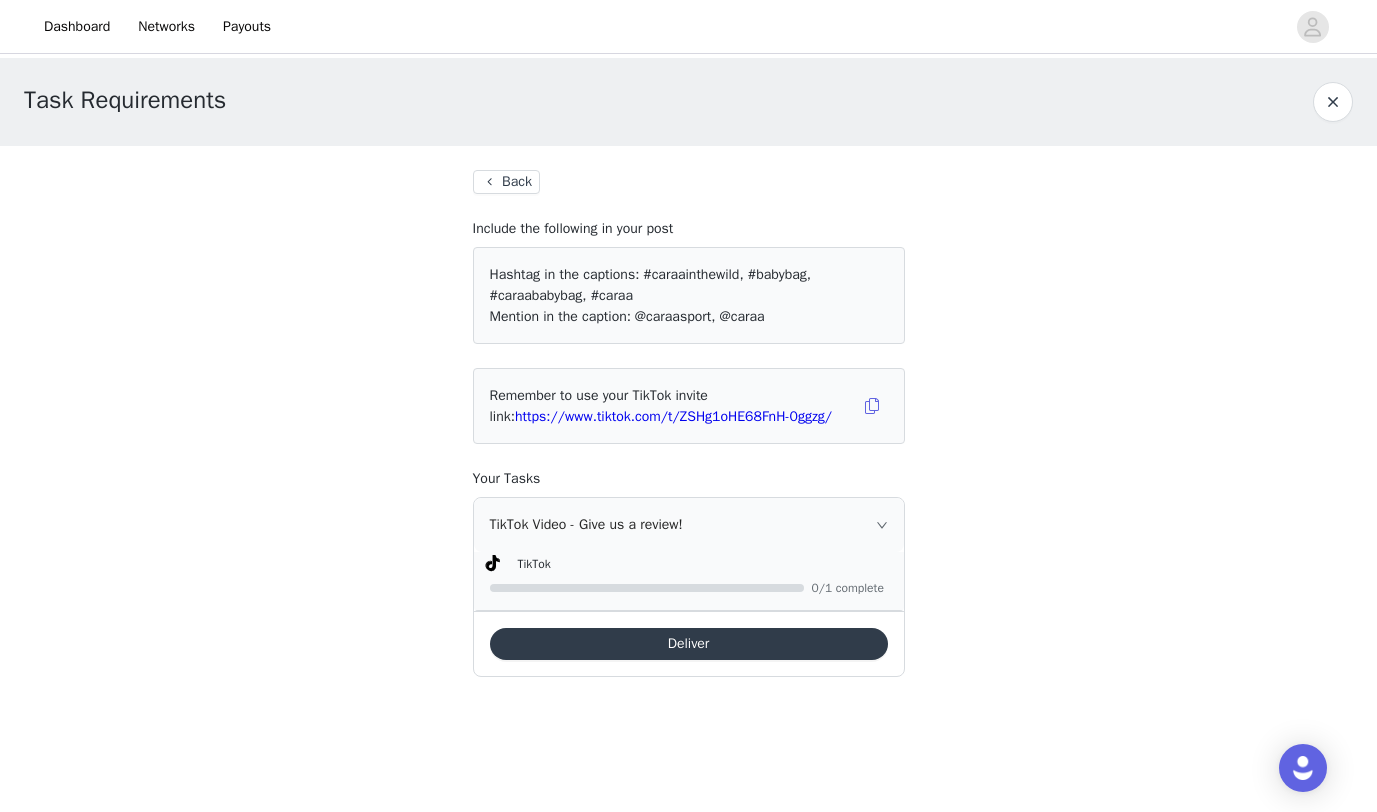 click on "Back" at bounding box center [506, 182] 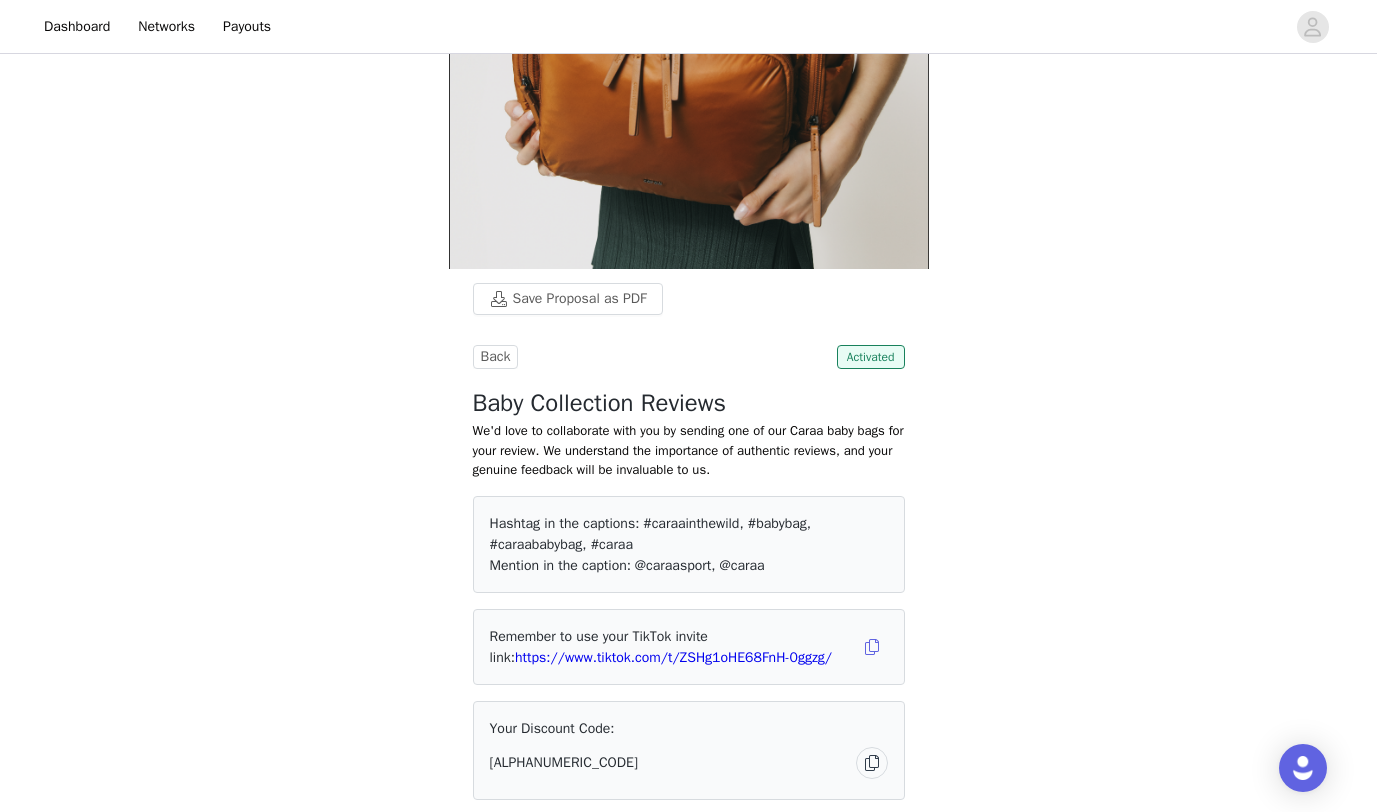 scroll, scrollTop: 0, scrollLeft: 0, axis: both 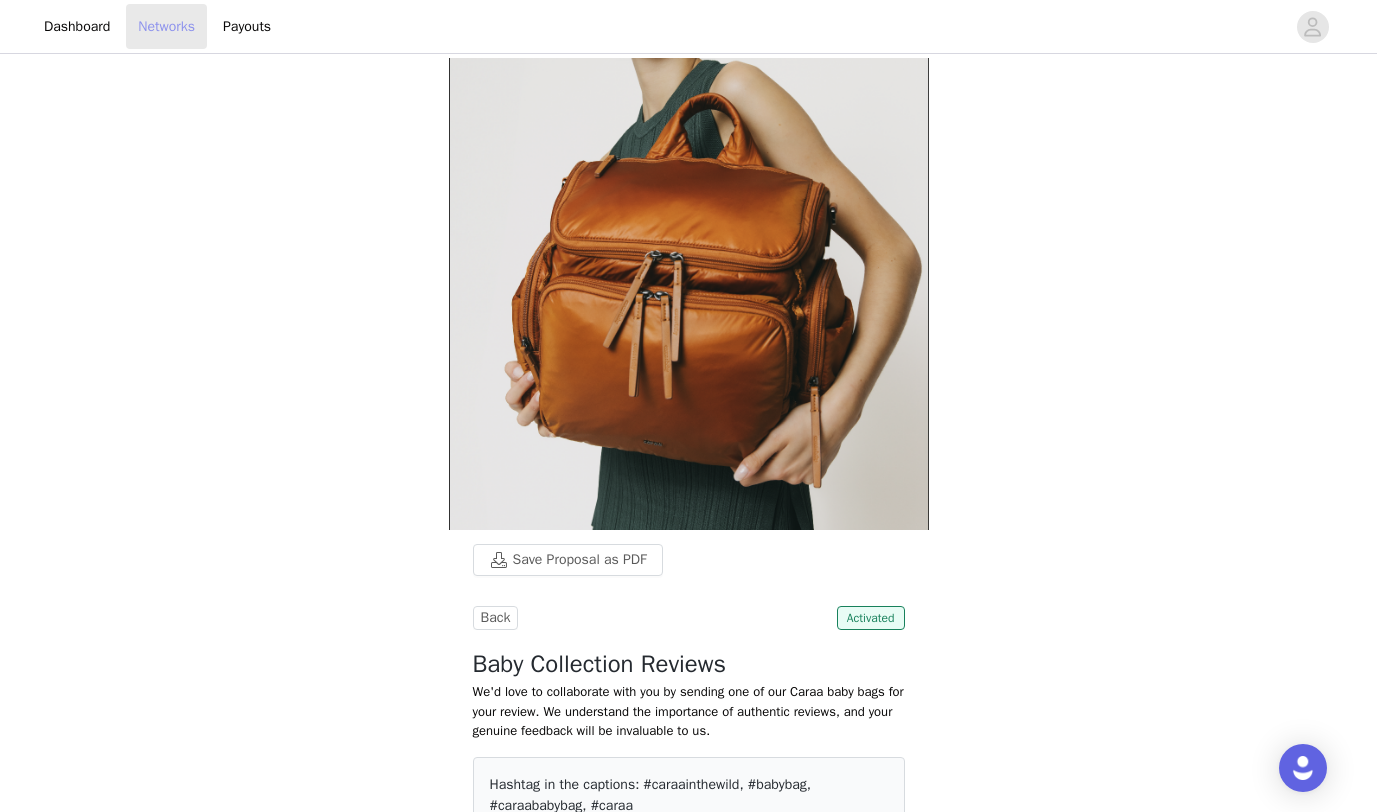 click on "Networks" at bounding box center [166, 26] 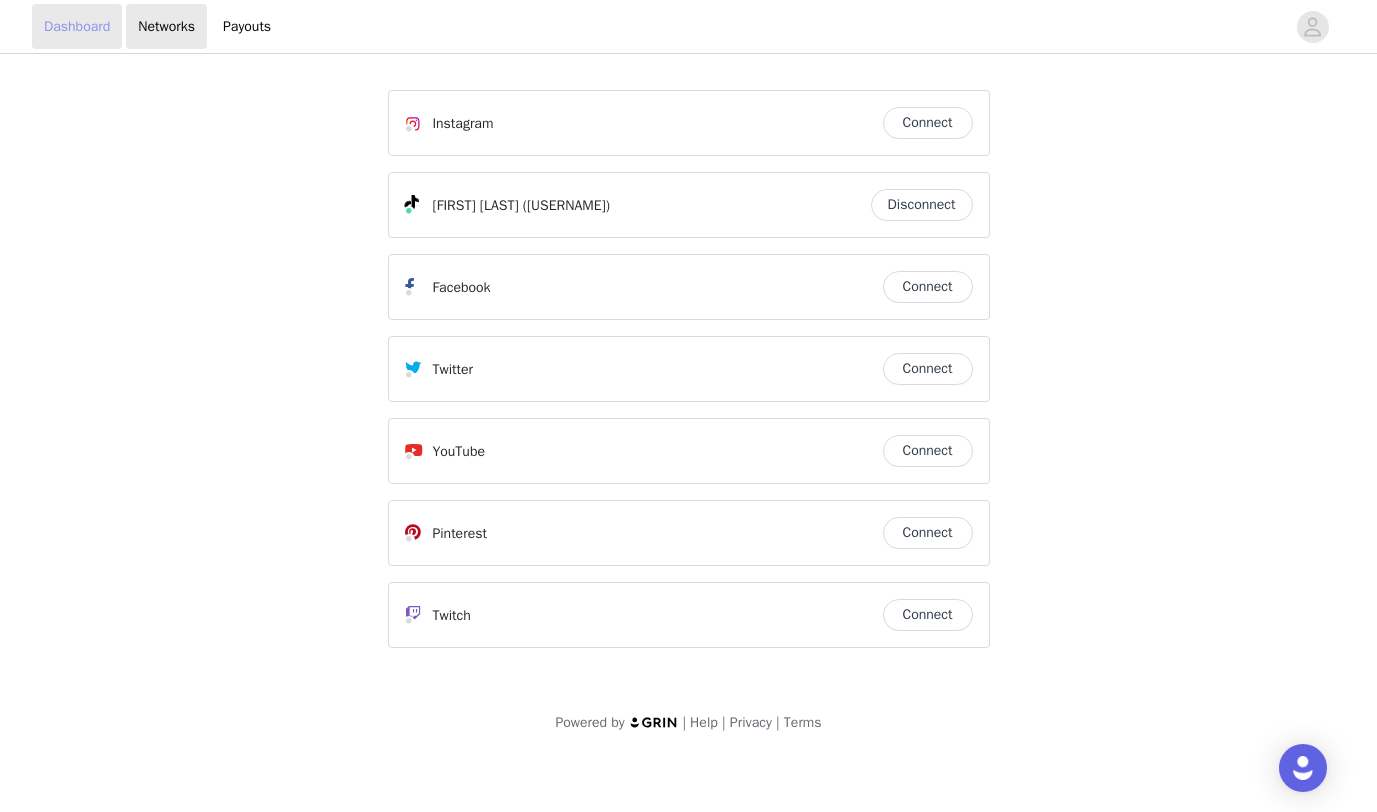 click on "Dashboard" at bounding box center (77, 26) 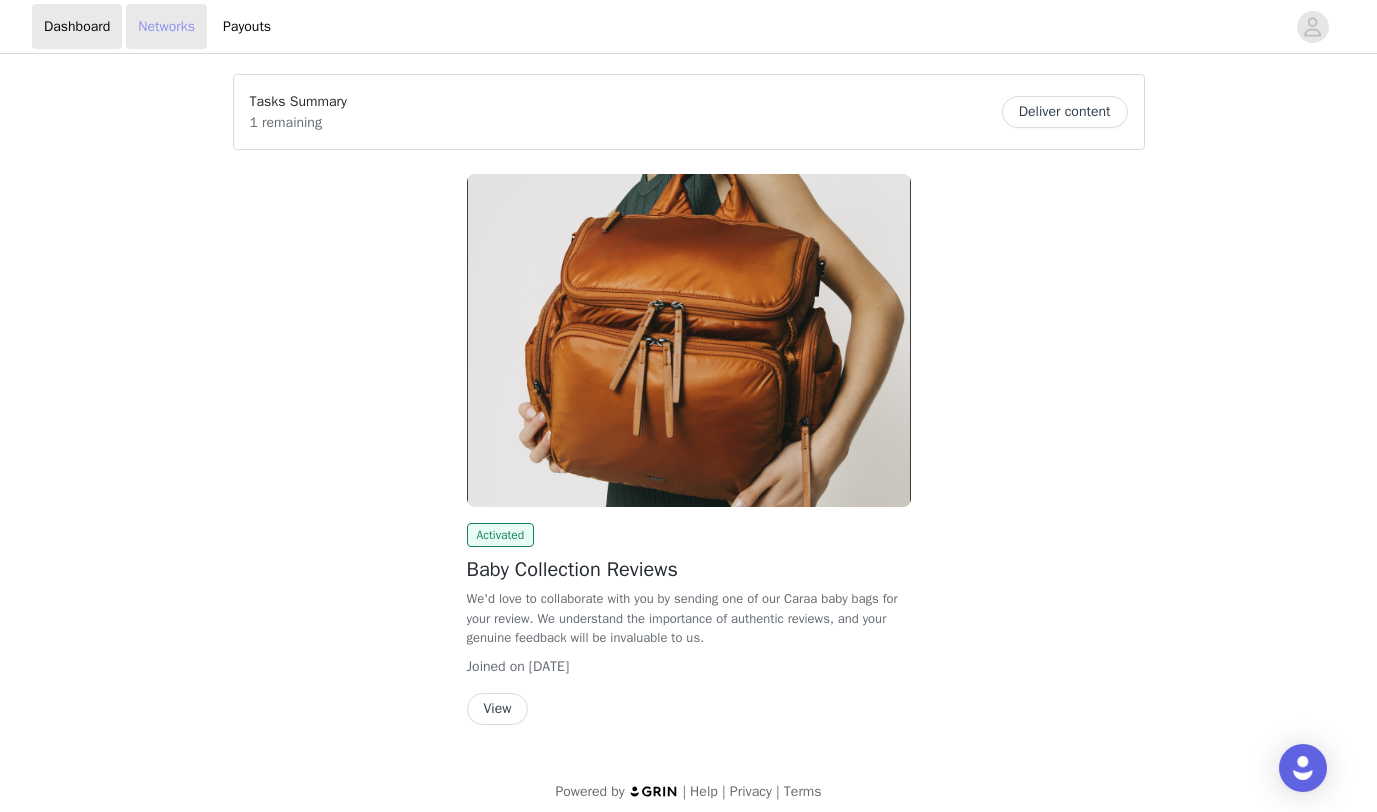click on "Networks" at bounding box center [166, 26] 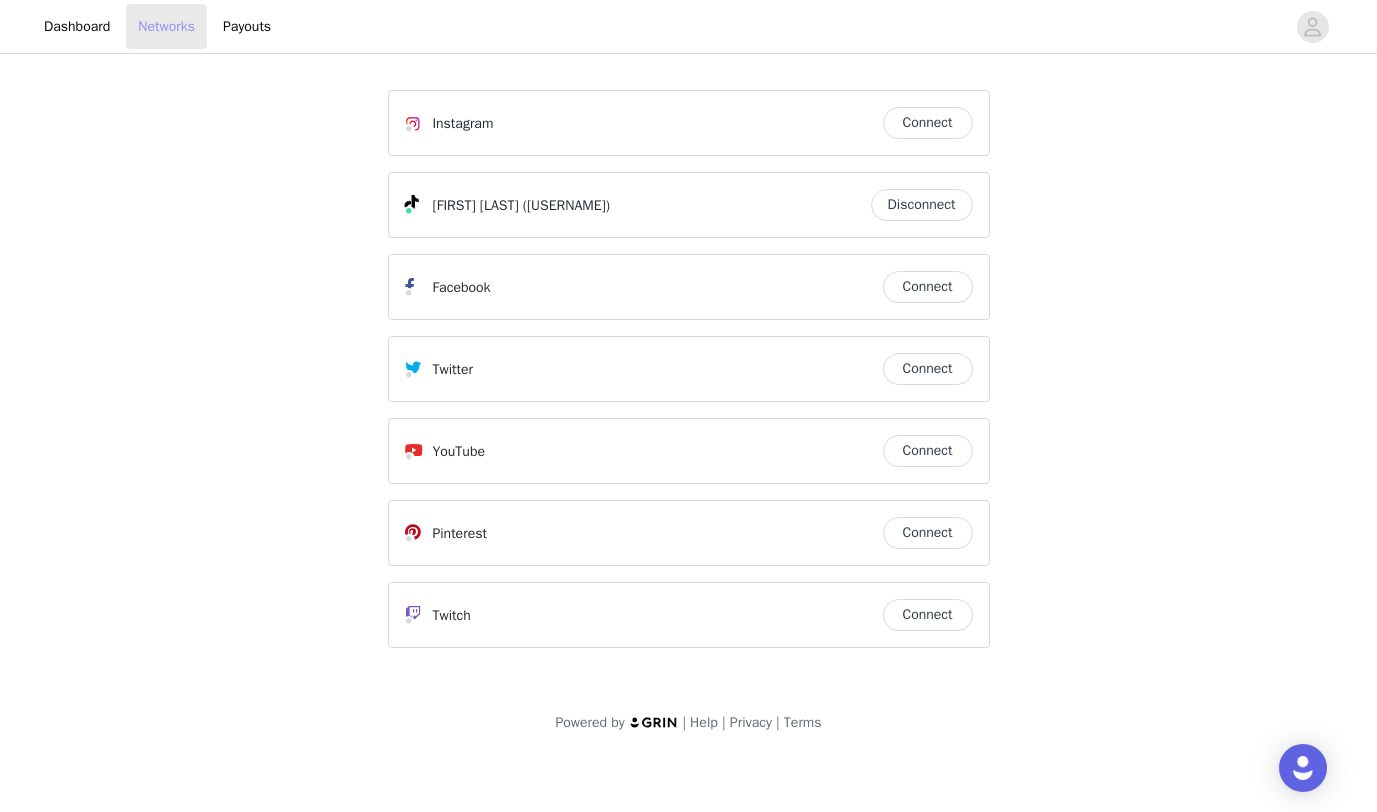click on "Networks" at bounding box center (166, 26) 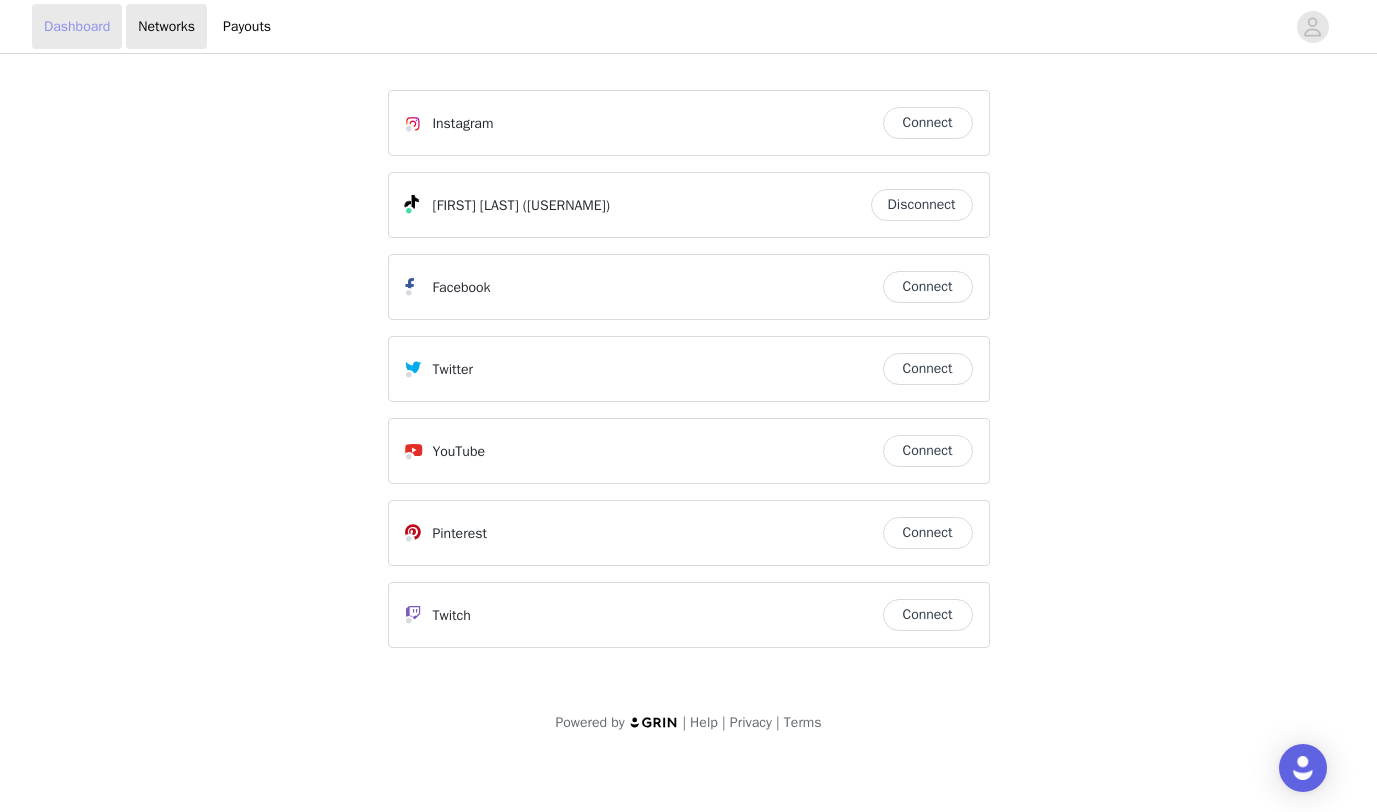 click on "Dashboard" at bounding box center [77, 26] 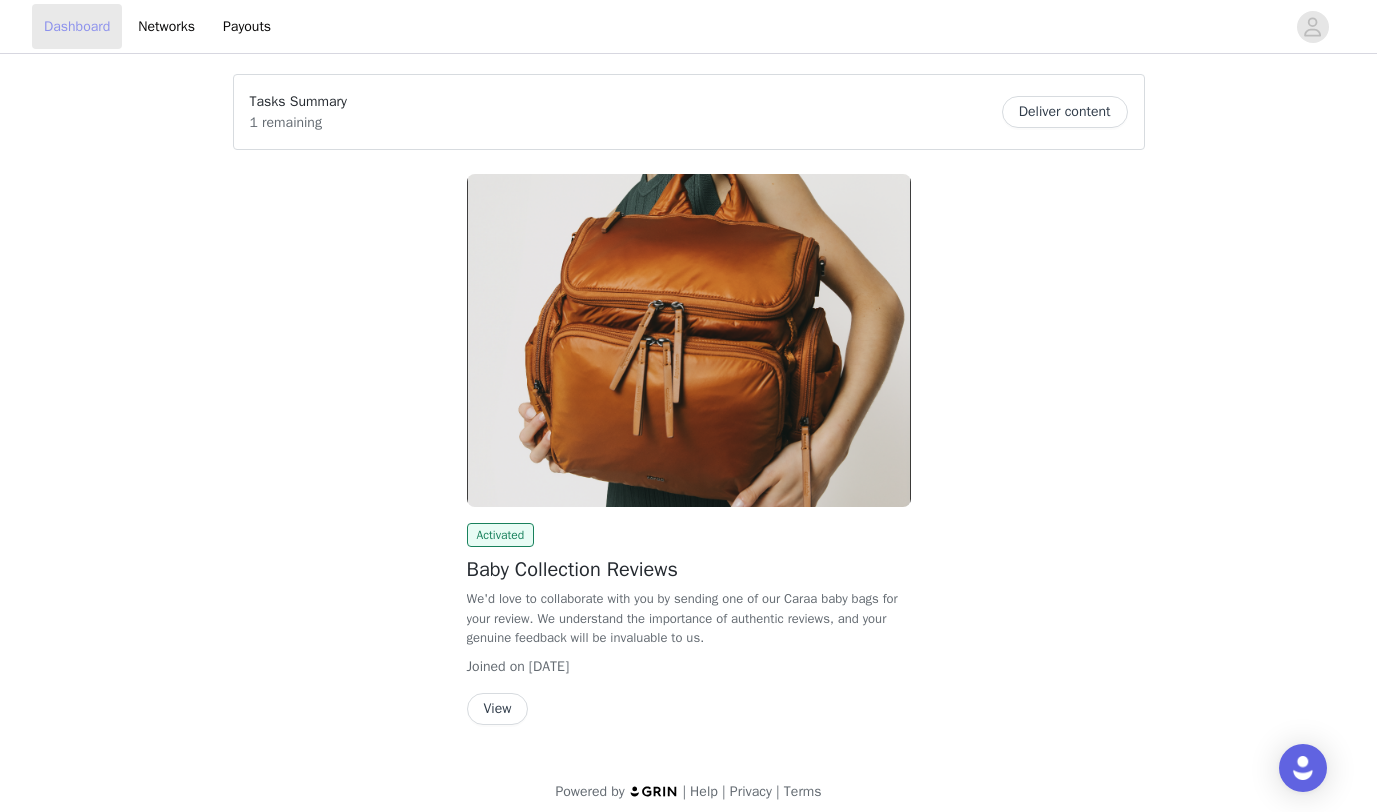 scroll, scrollTop: 13, scrollLeft: 0, axis: vertical 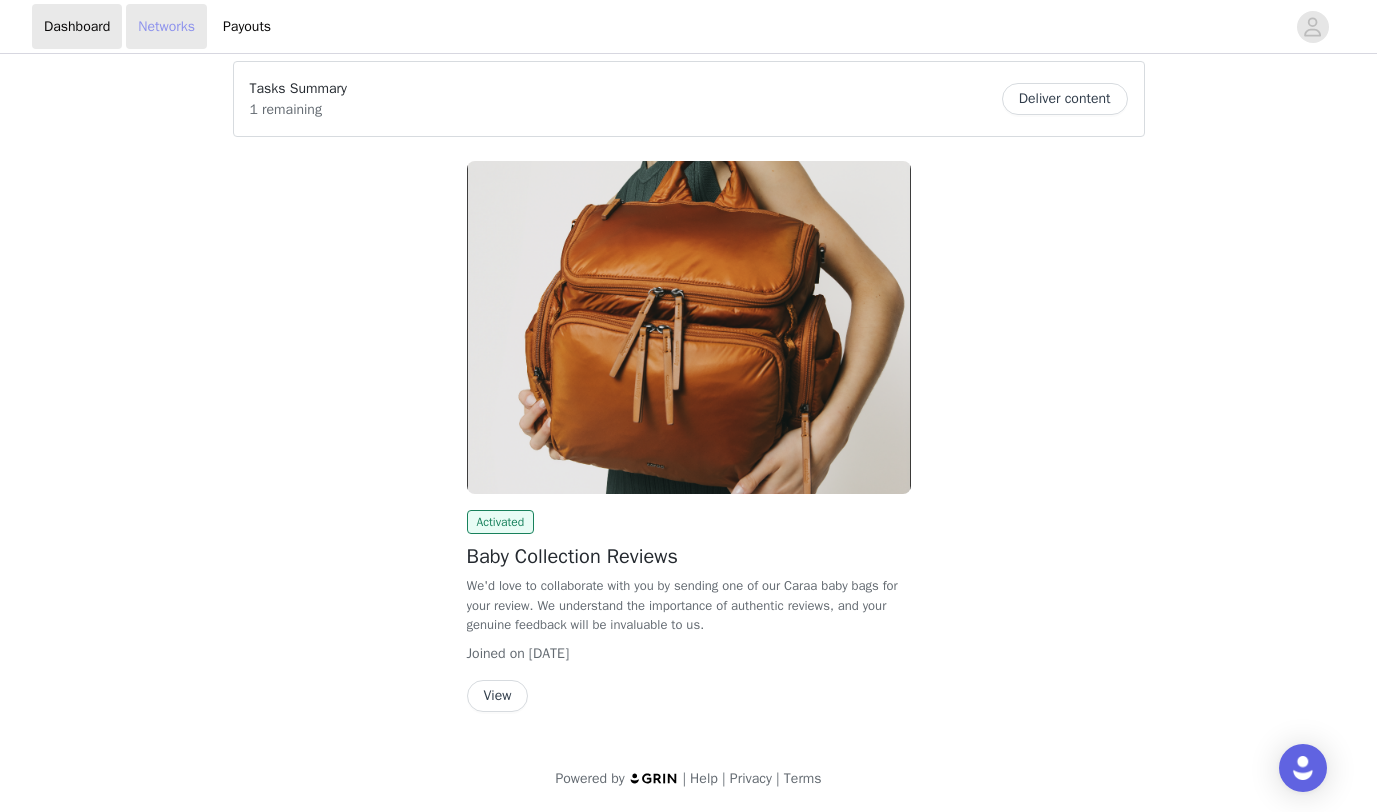 click on "Networks" at bounding box center (166, 26) 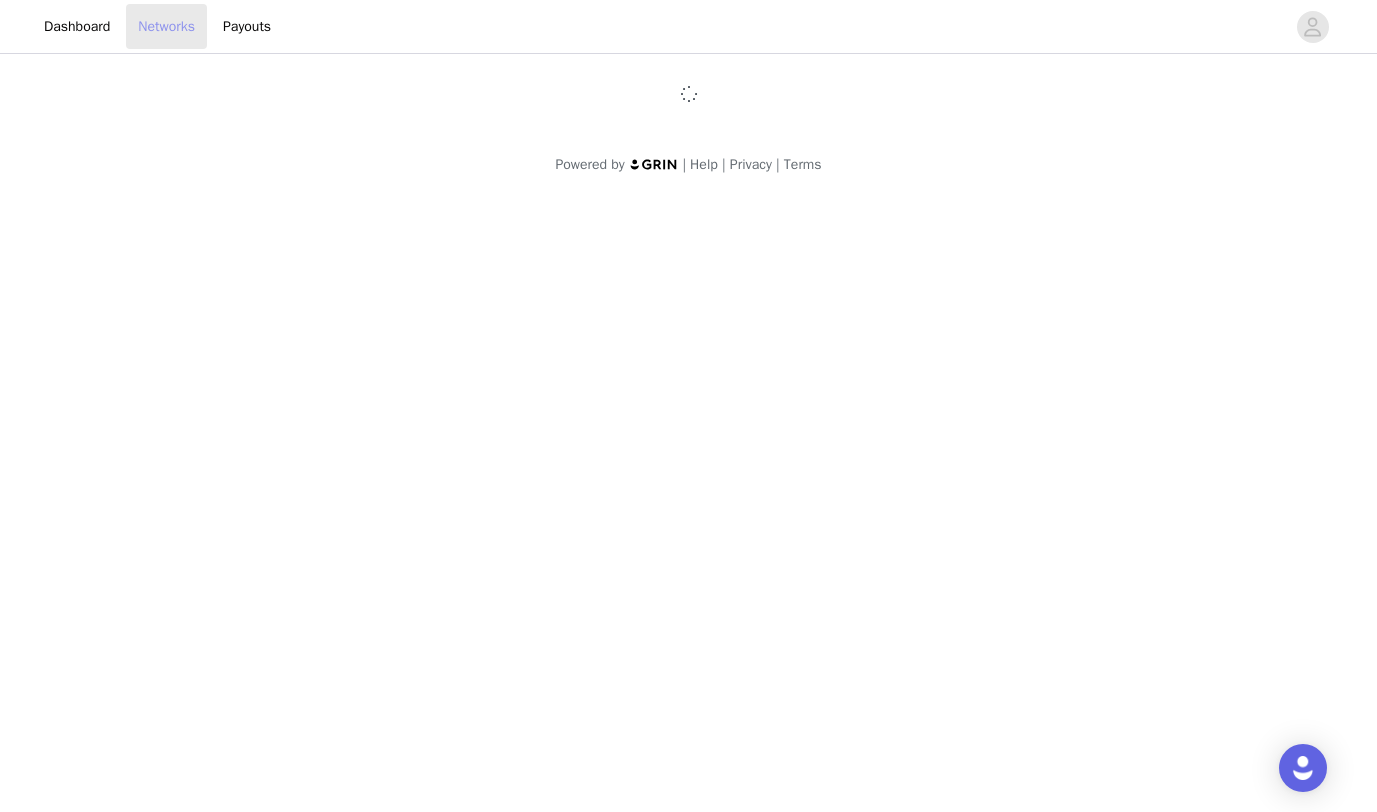 scroll, scrollTop: 0, scrollLeft: 0, axis: both 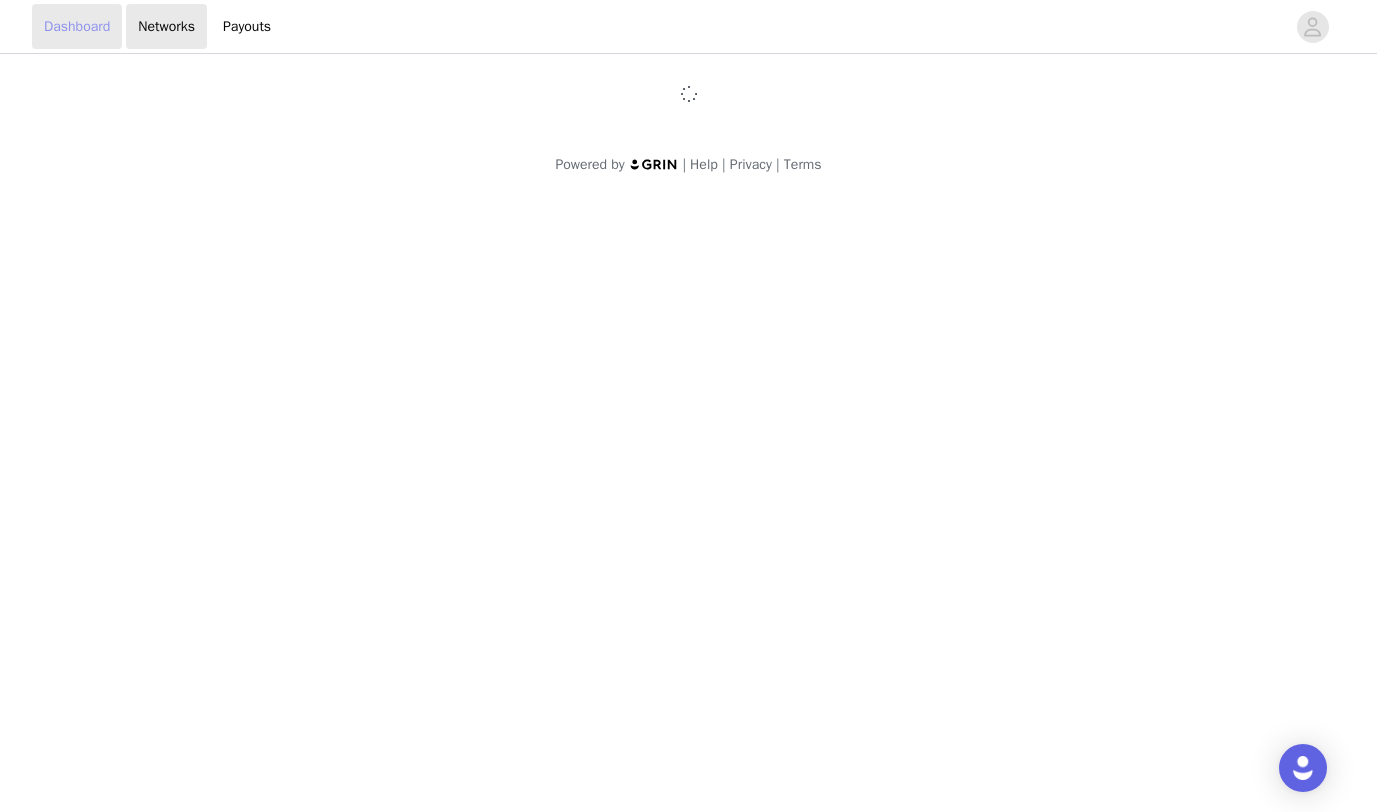click on "Dashboard" at bounding box center (77, 26) 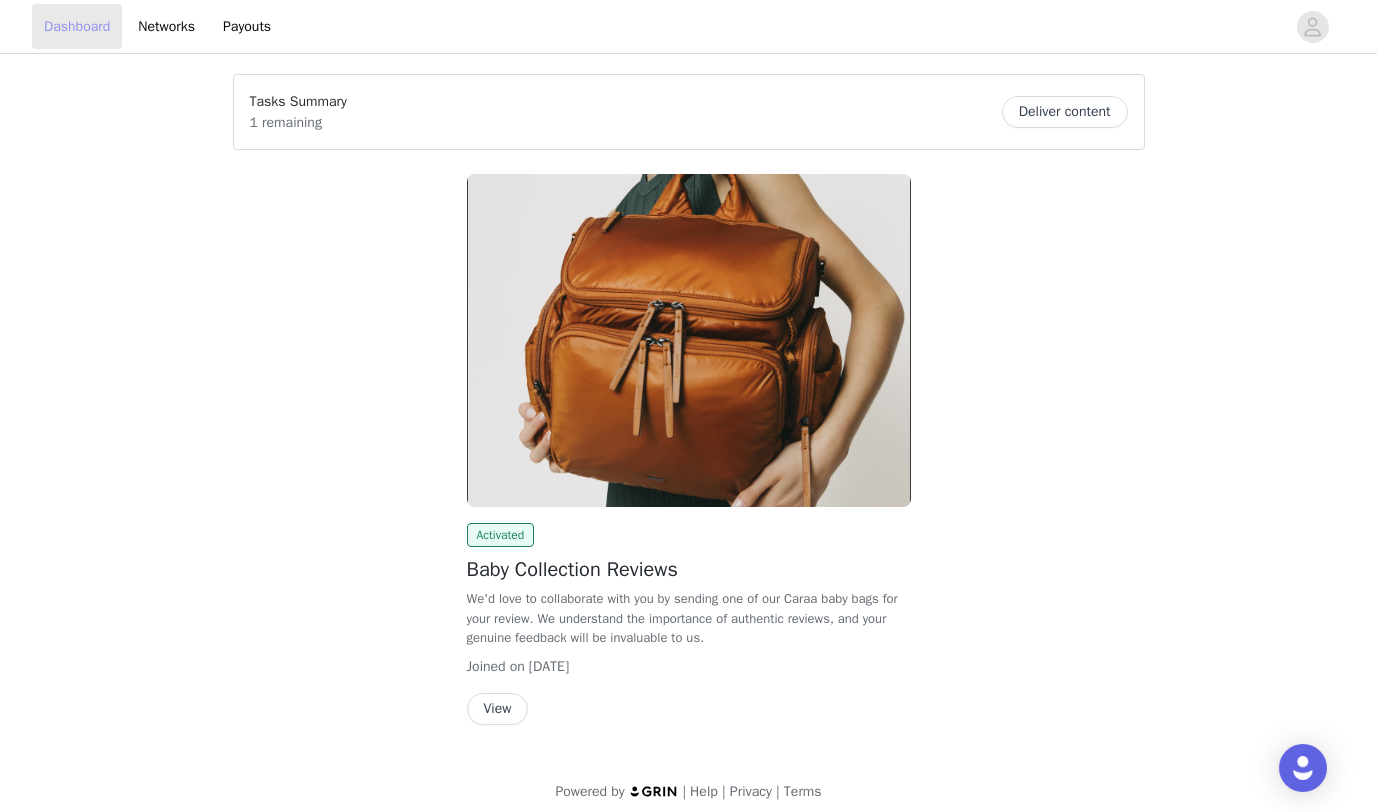 scroll, scrollTop: 13, scrollLeft: 0, axis: vertical 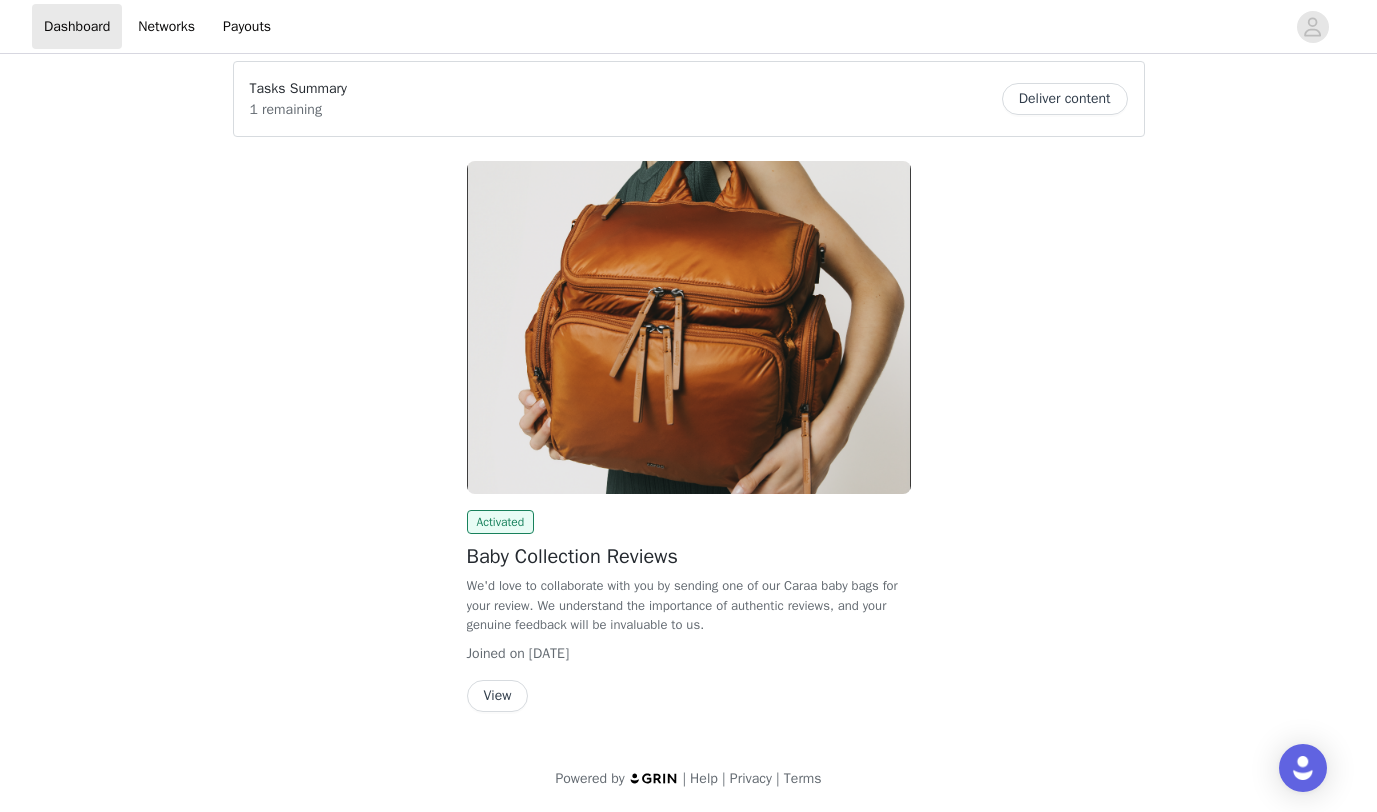 click on "Activated    Baby Collection Reviews   We'd love to collaborate with you by sending one of our Caraa baby bags for your review. We understand the importance of authentic reviews, and your genuine feedback will be invaluable to us.    Joined on   [DATE]       View" at bounding box center [689, 611] 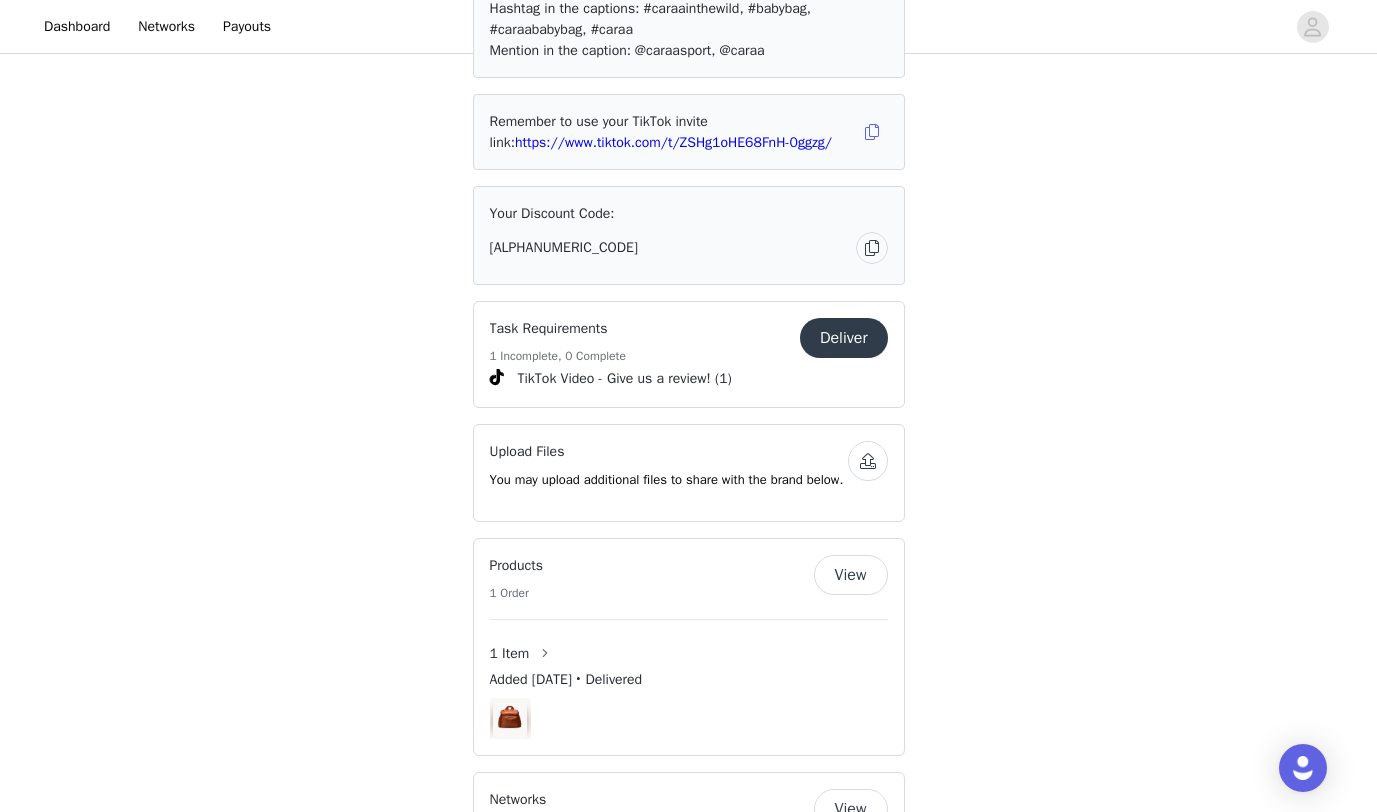 scroll, scrollTop: 925, scrollLeft: 0, axis: vertical 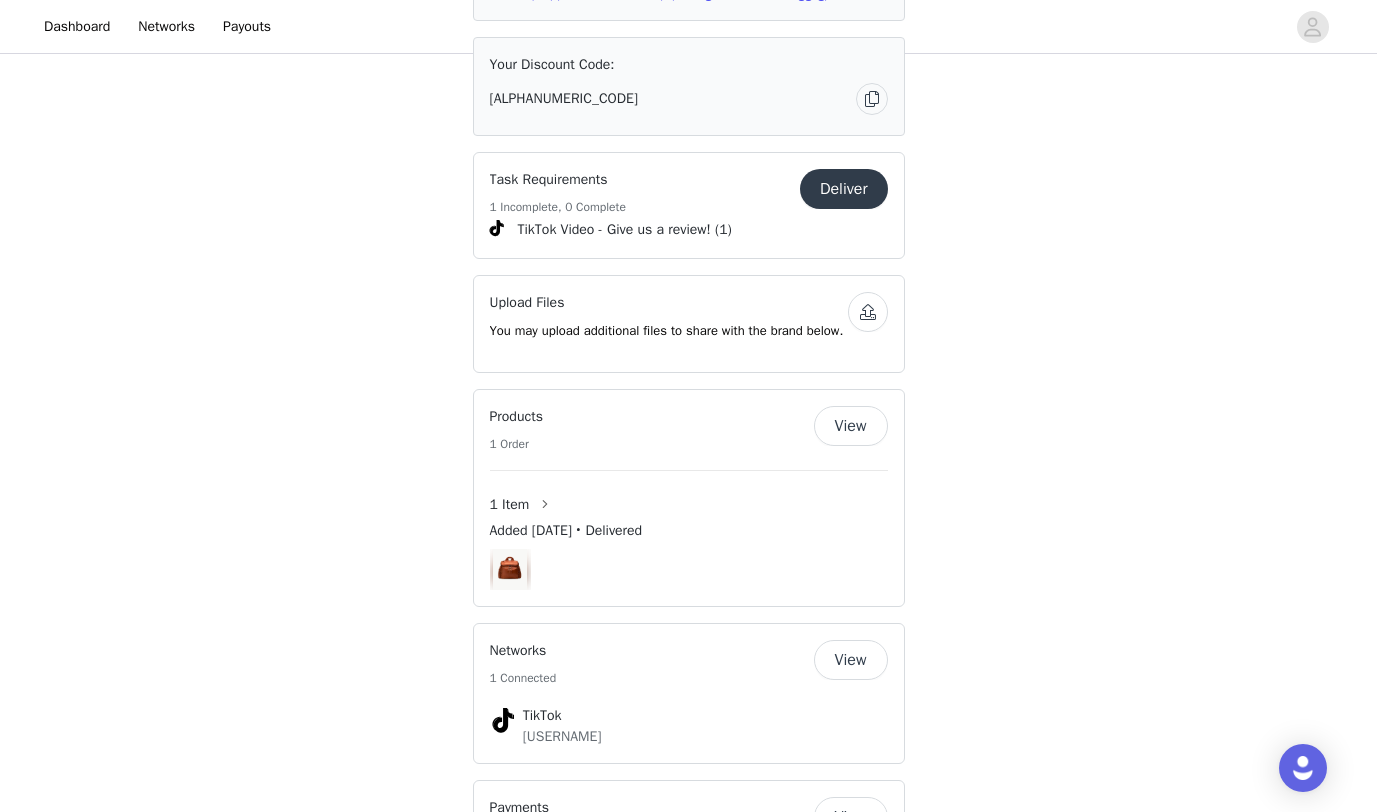click on "Deliver" at bounding box center [844, 189] 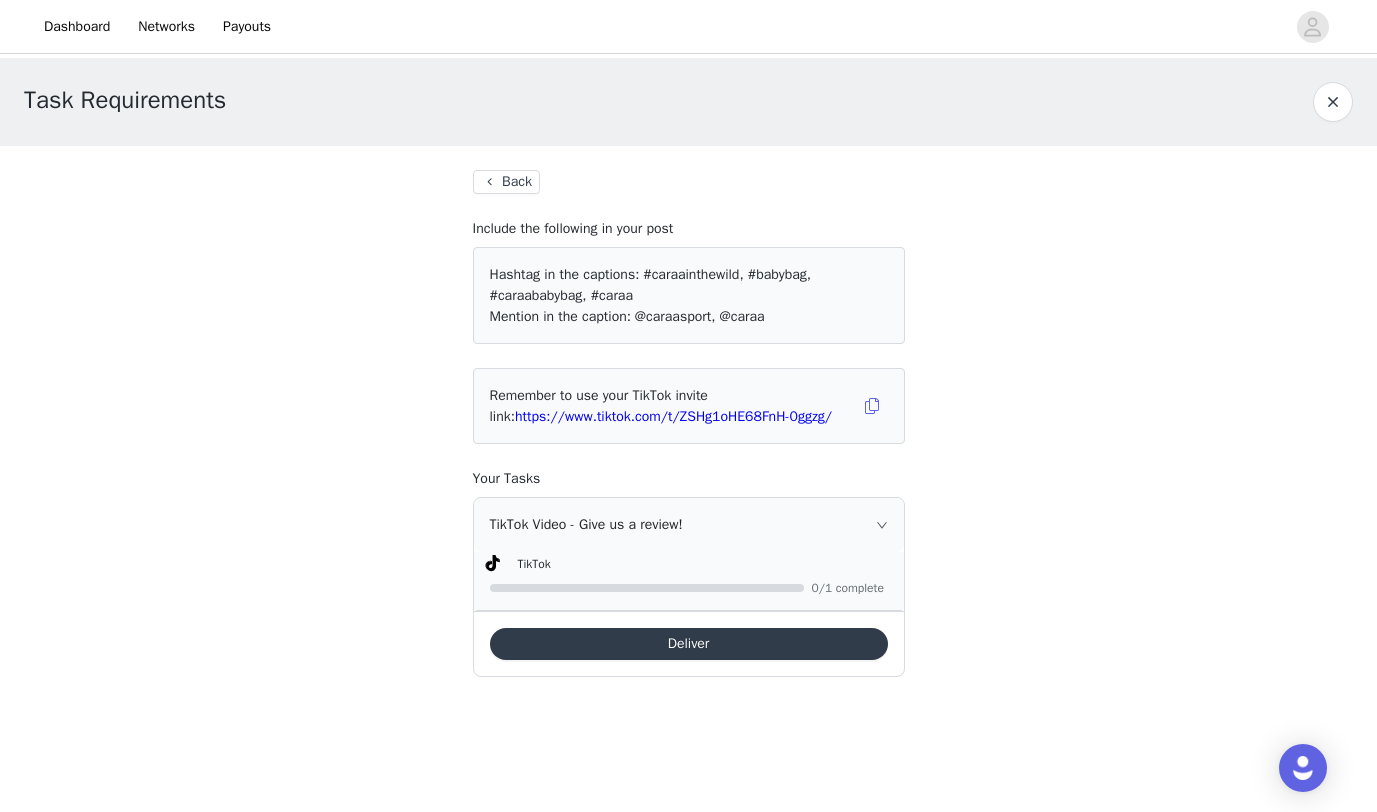 click on "Deliver" at bounding box center [689, 644] 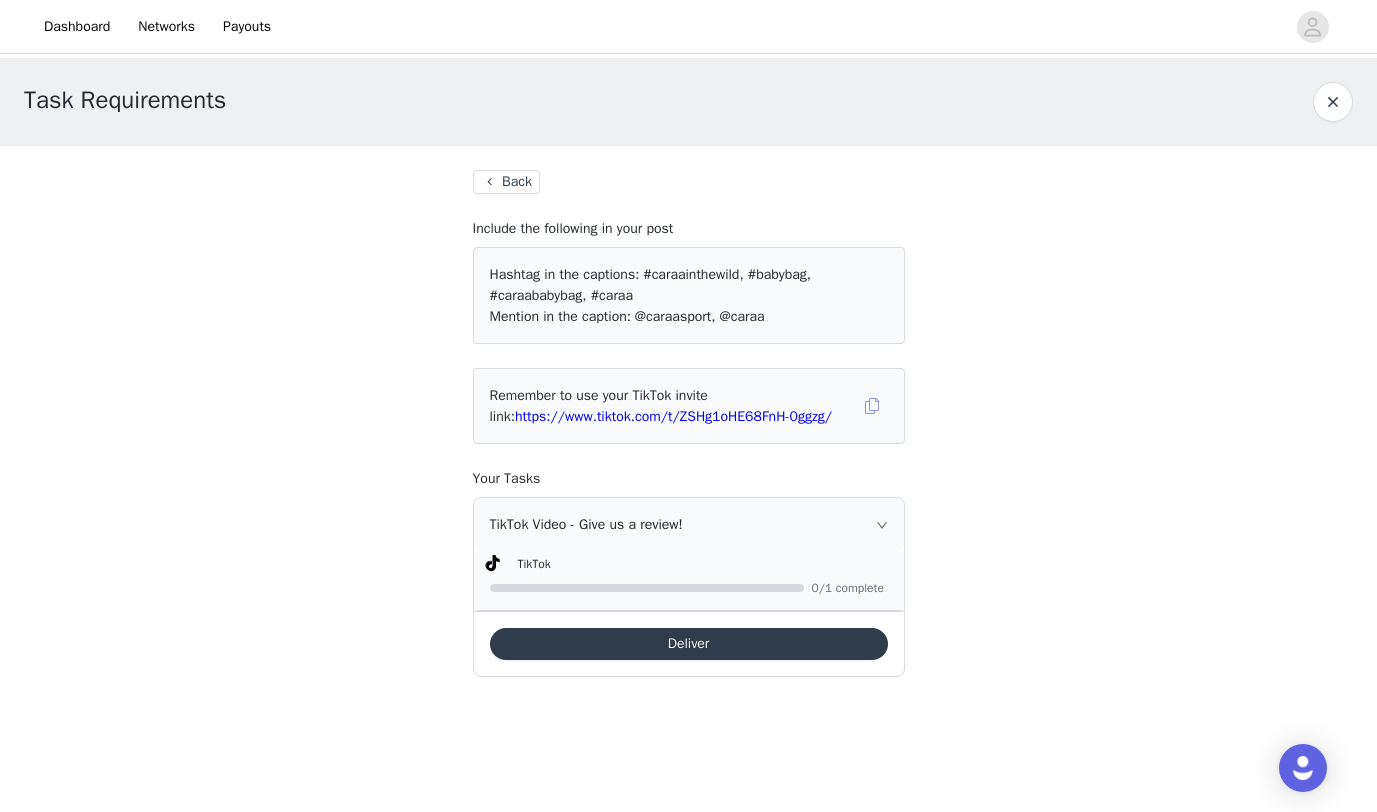 click at bounding box center (872, 406) 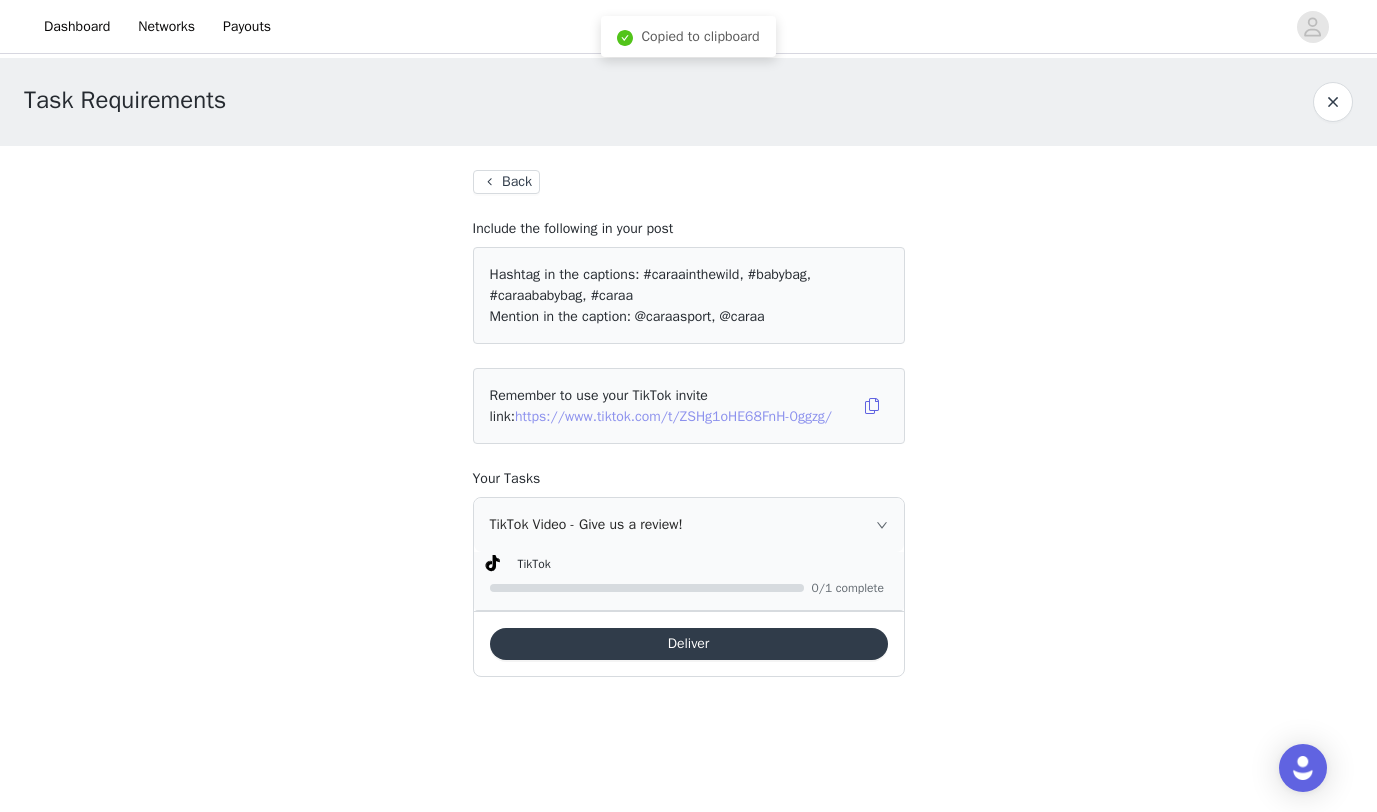 click on "https://www.tiktok.com/t/ZSHg1oHE68FnH-0ggzg/" at bounding box center (673, 416) 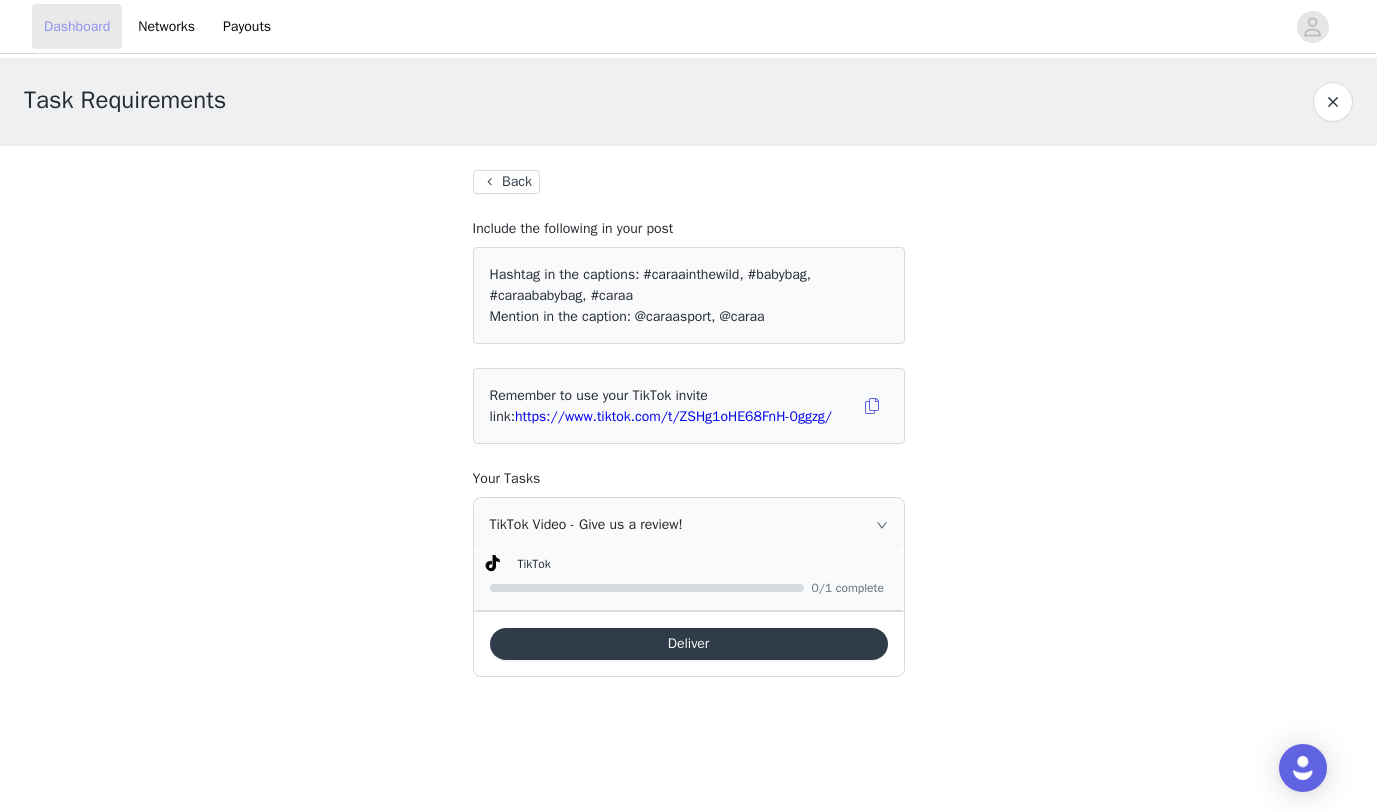 click on "Dashboard" at bounding box center [77, 26] 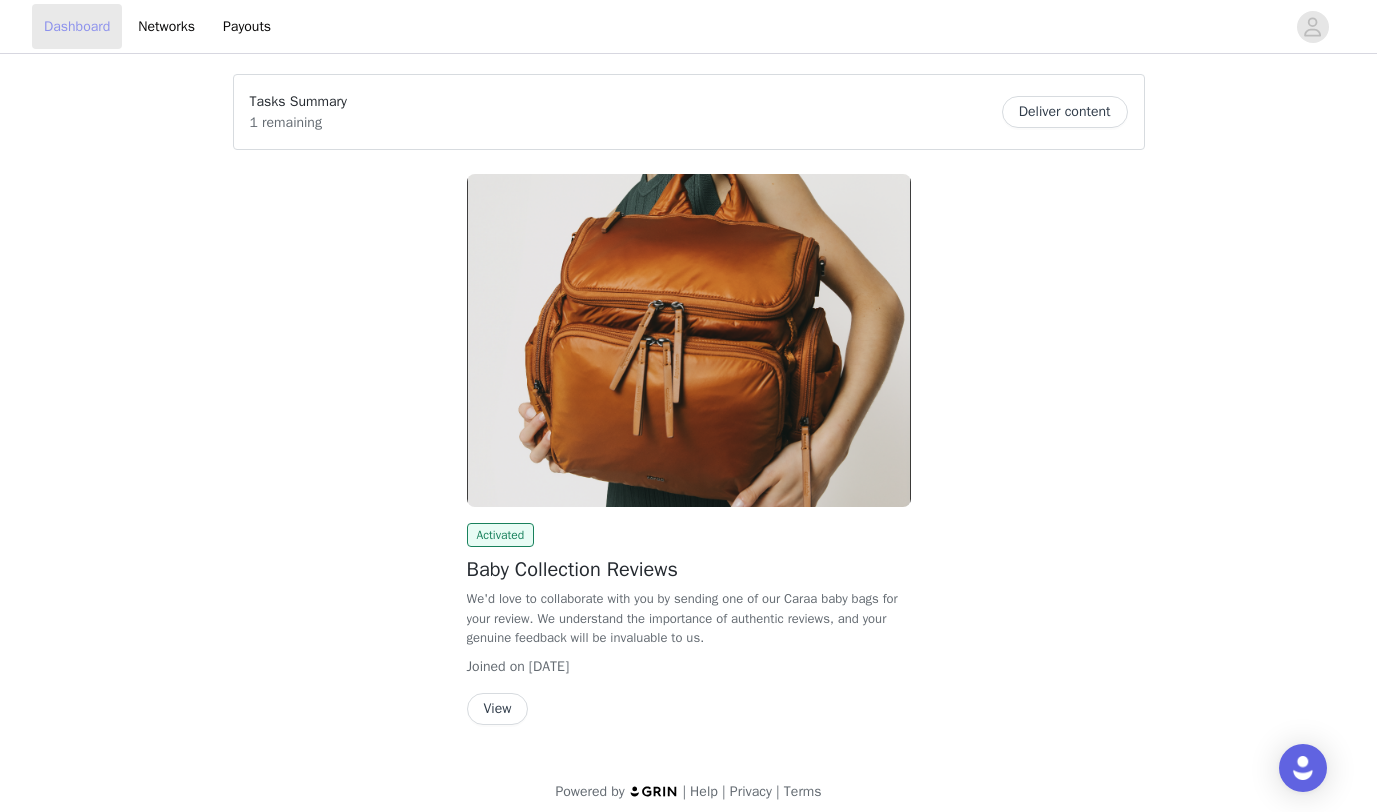 scroll, scrollTop: 13, scrollLeft: 0, axis: vertical 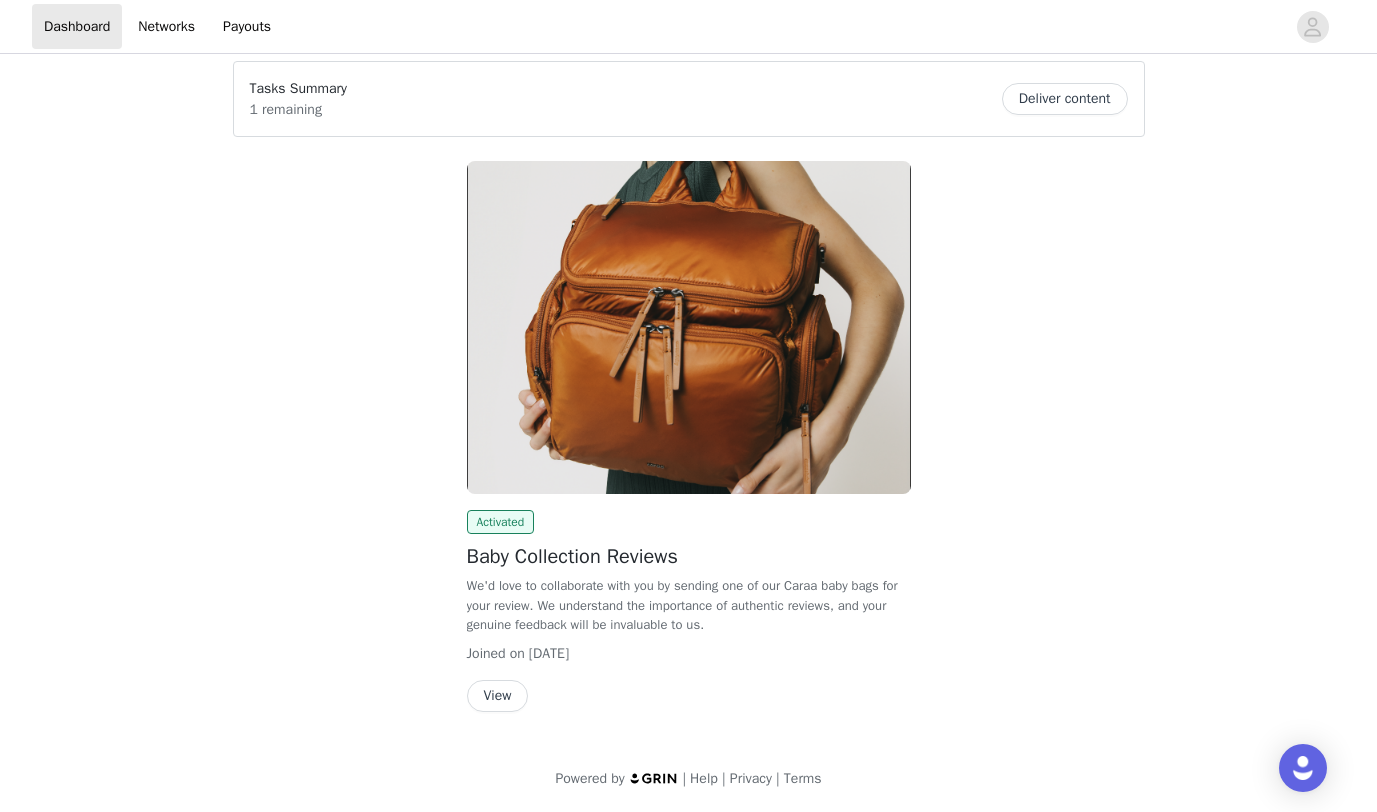 click on "We'd love to collaborate with you by sending one of our Caraa baby bags for your review. We understand the importance of authentic reviews, and your genuine feedback will be invaluable to us." at bounding box center (689, 605) 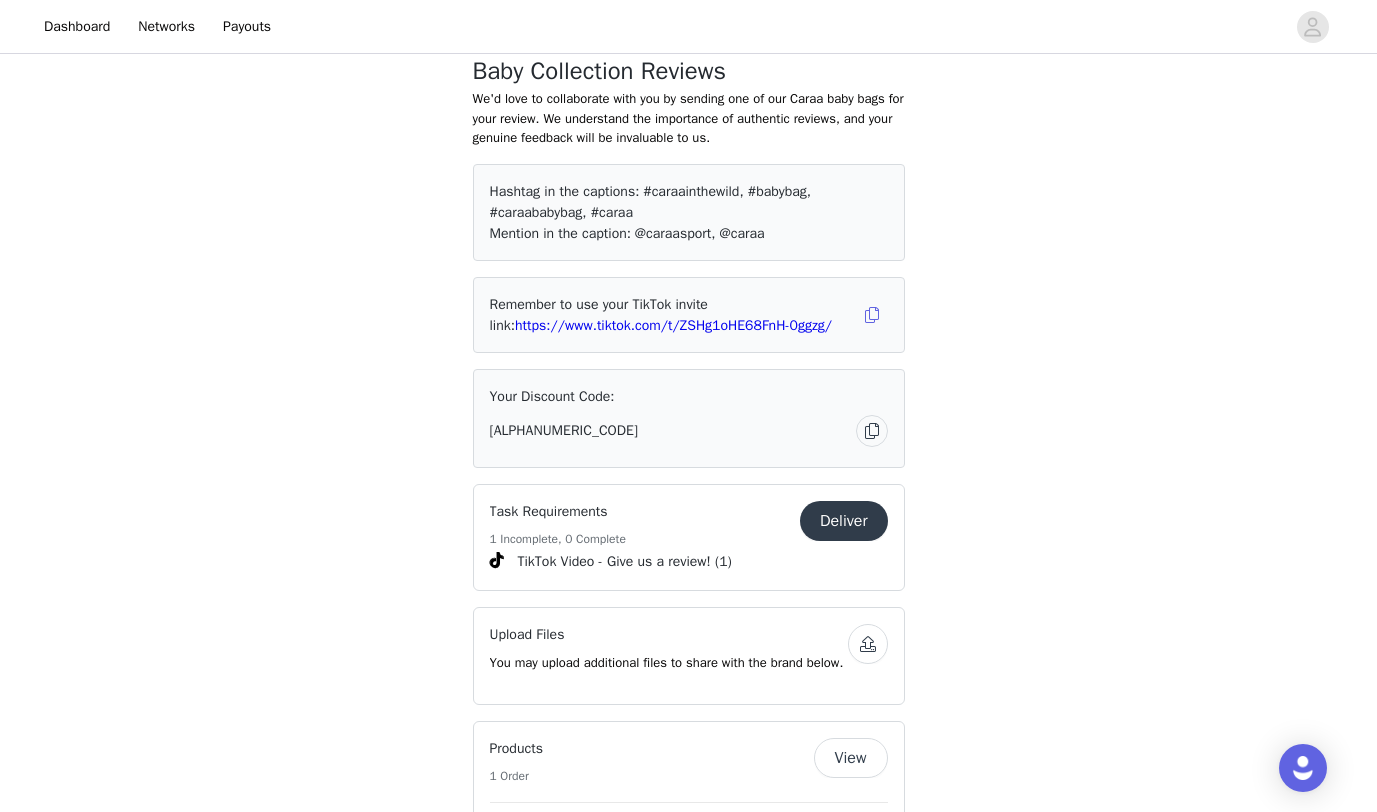 scroll, scrollTop: 596, scrollLeft: 0, axis: vertical 